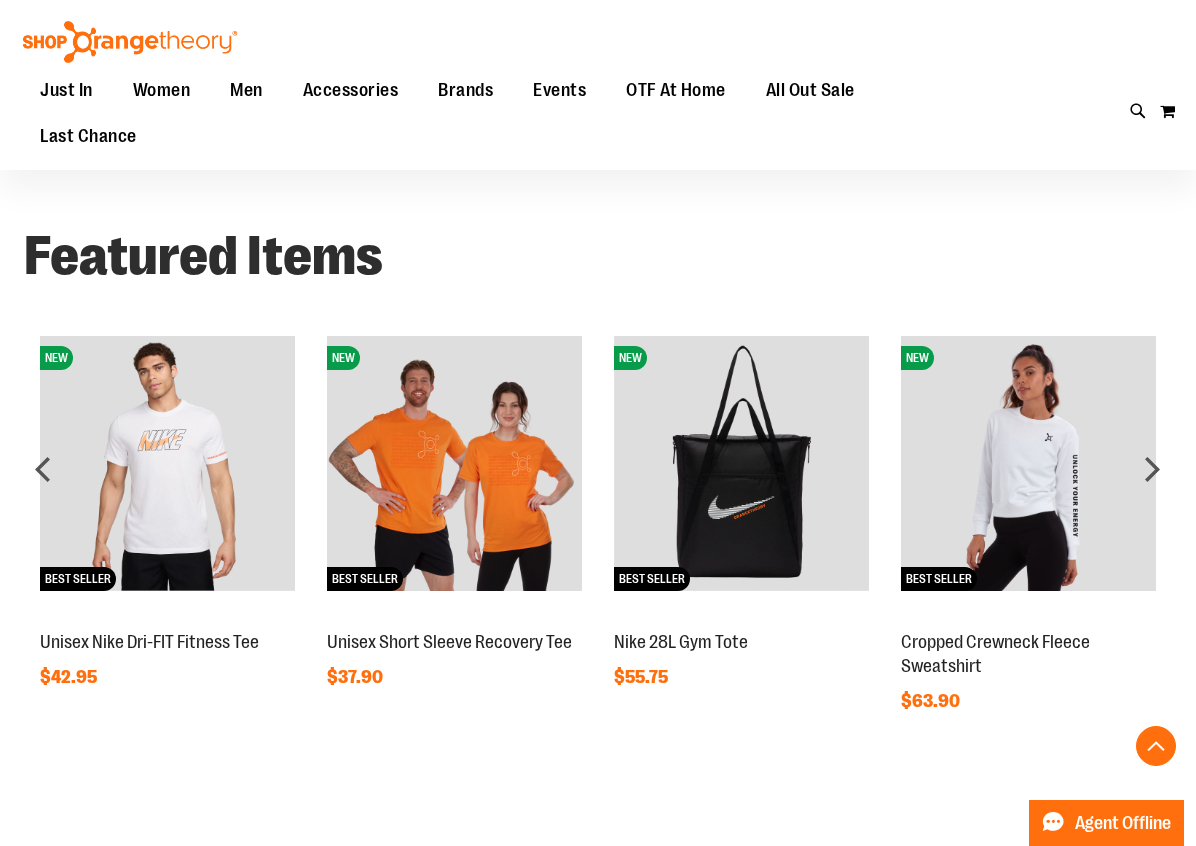 scroll, scrollTop: 1270, scrollLeft: 0, axis: vertical 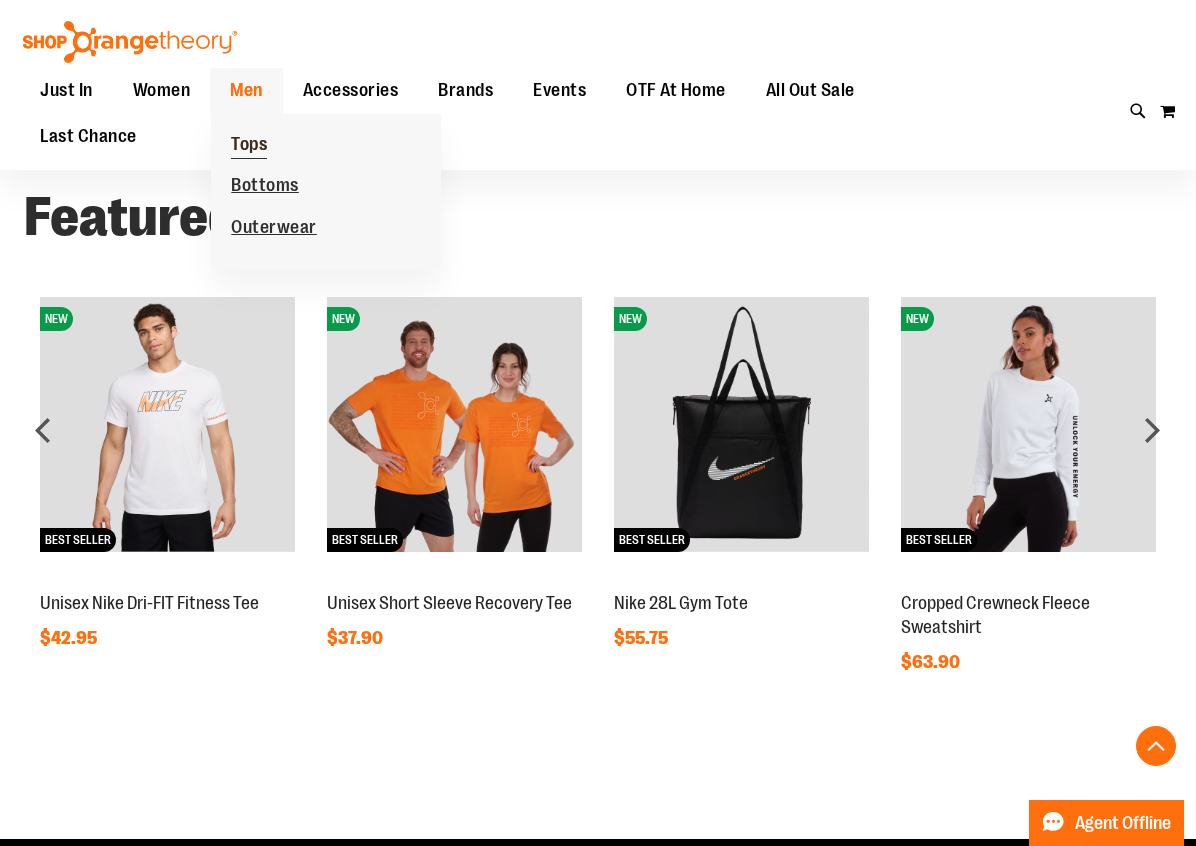click on "Tops" at bounding box center (249, 146) 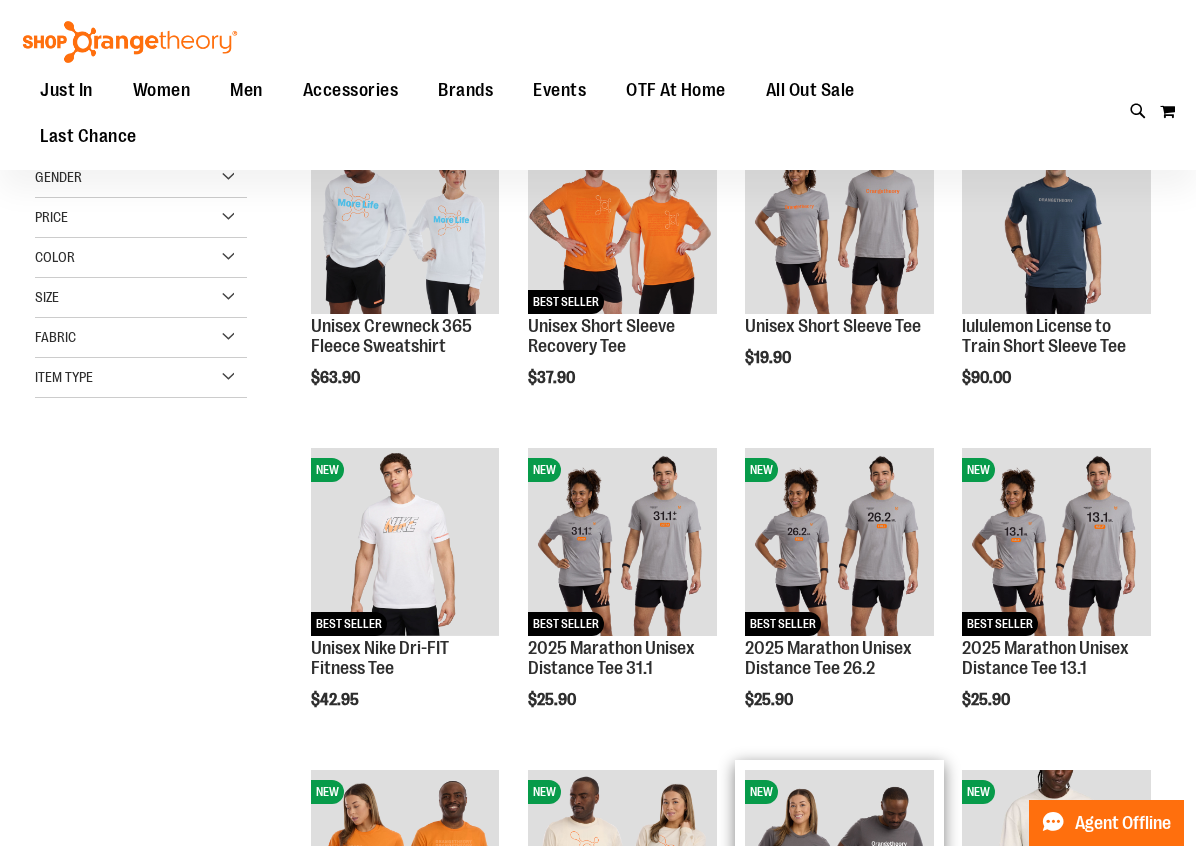 scroll, scrollTop: 443, scrollLeft: 0, axis: vertical 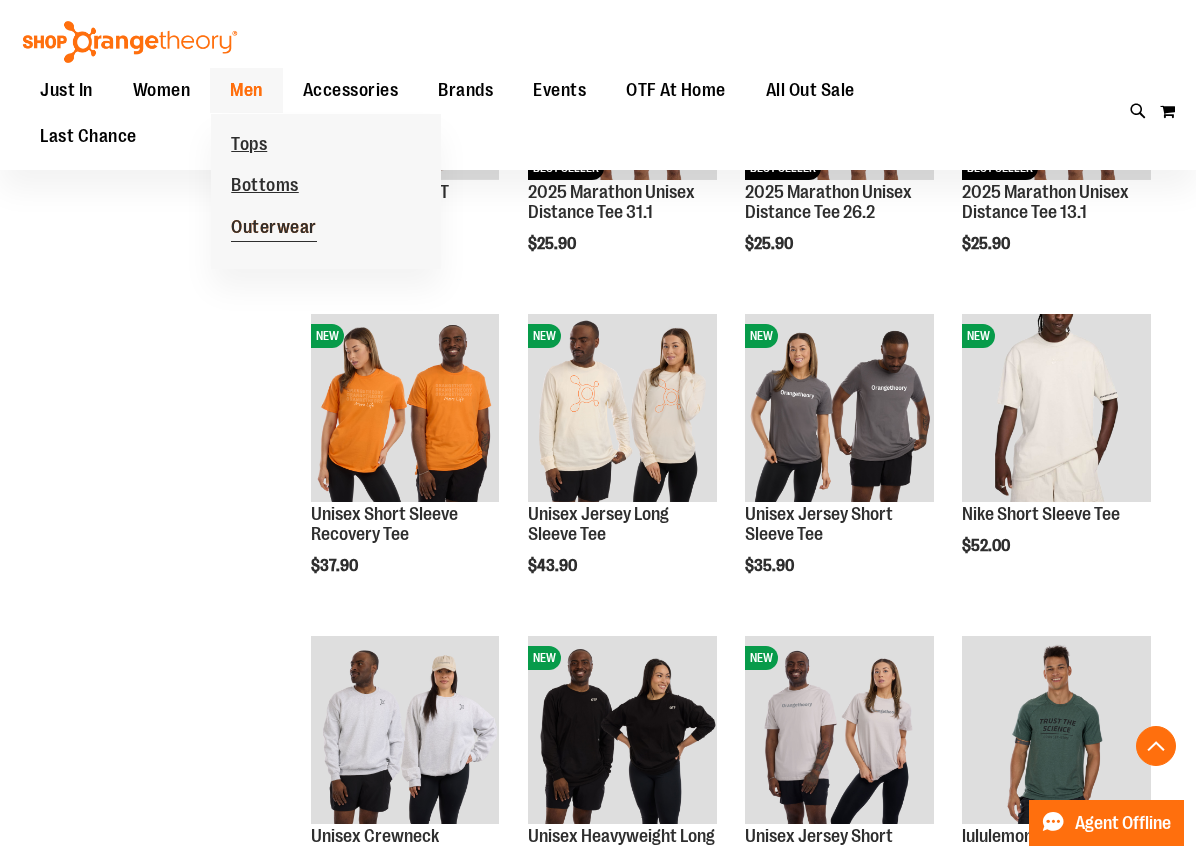 click on "Outerwear" at bounding box center (274, 229) 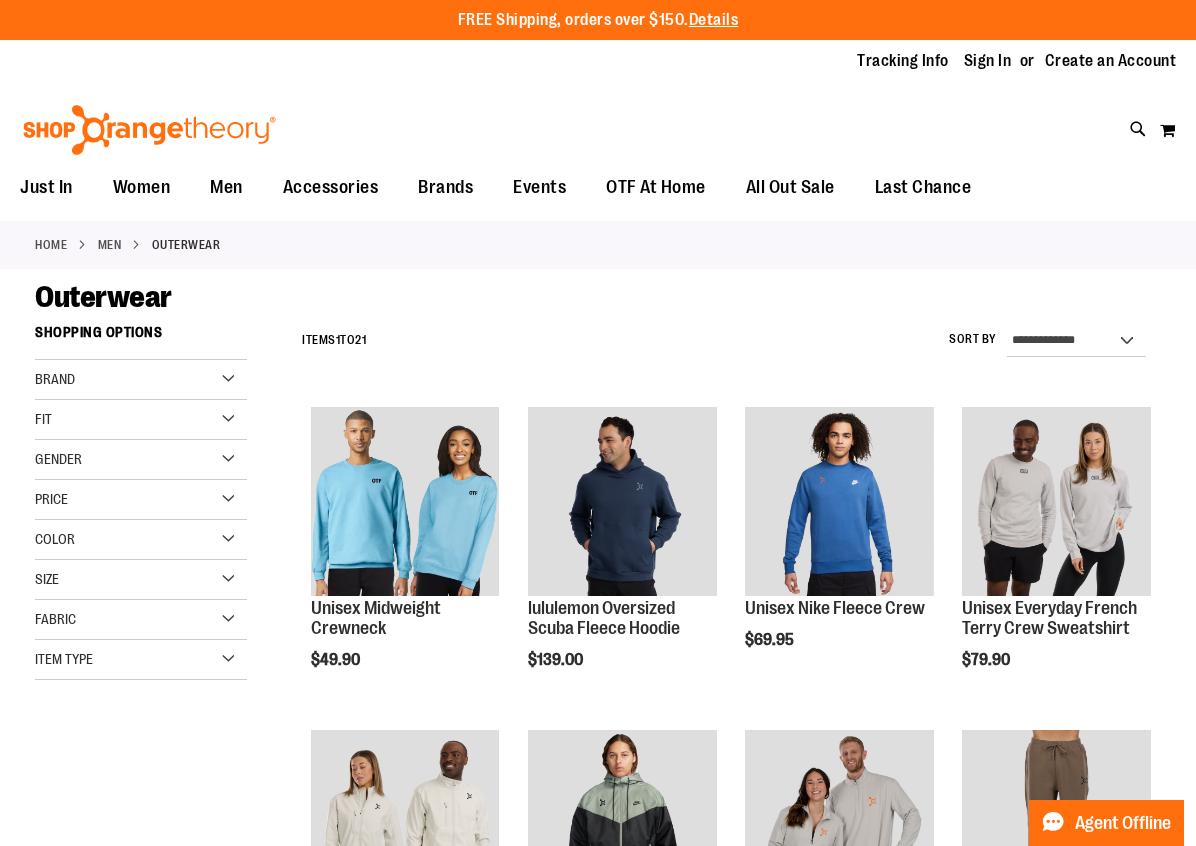 scroll, scrollTop: 0, scrollLeft: 0, axis: both 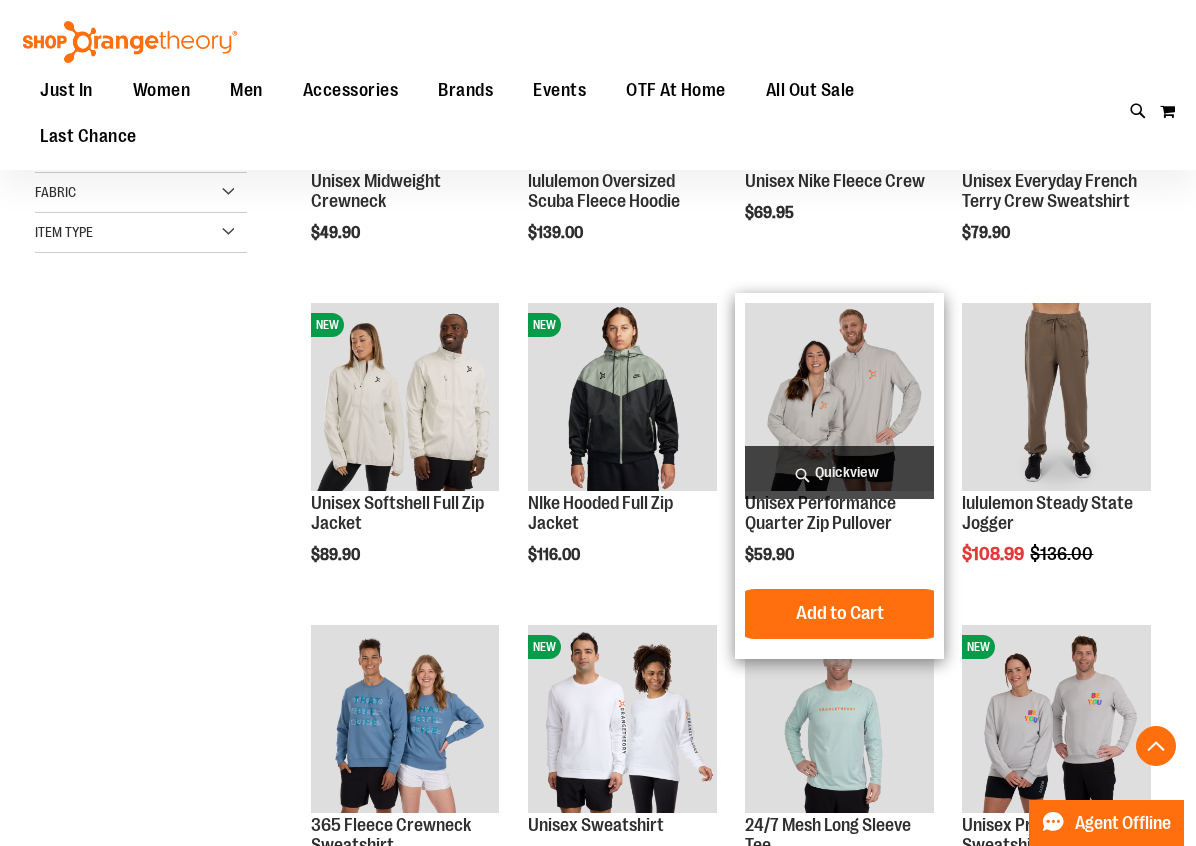click at bounding box center [839, 397] 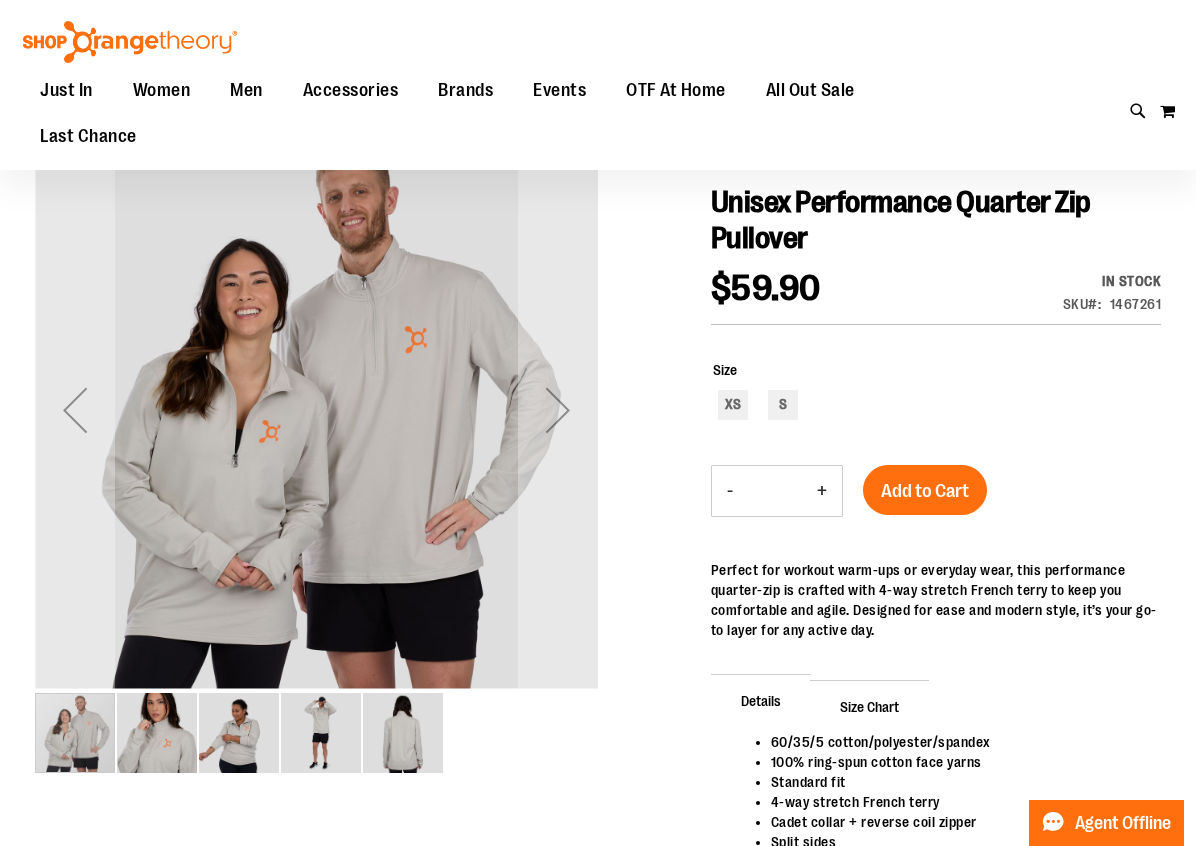 scroll, scrollTop: 155, scrollLeft: 0, axis: vertical 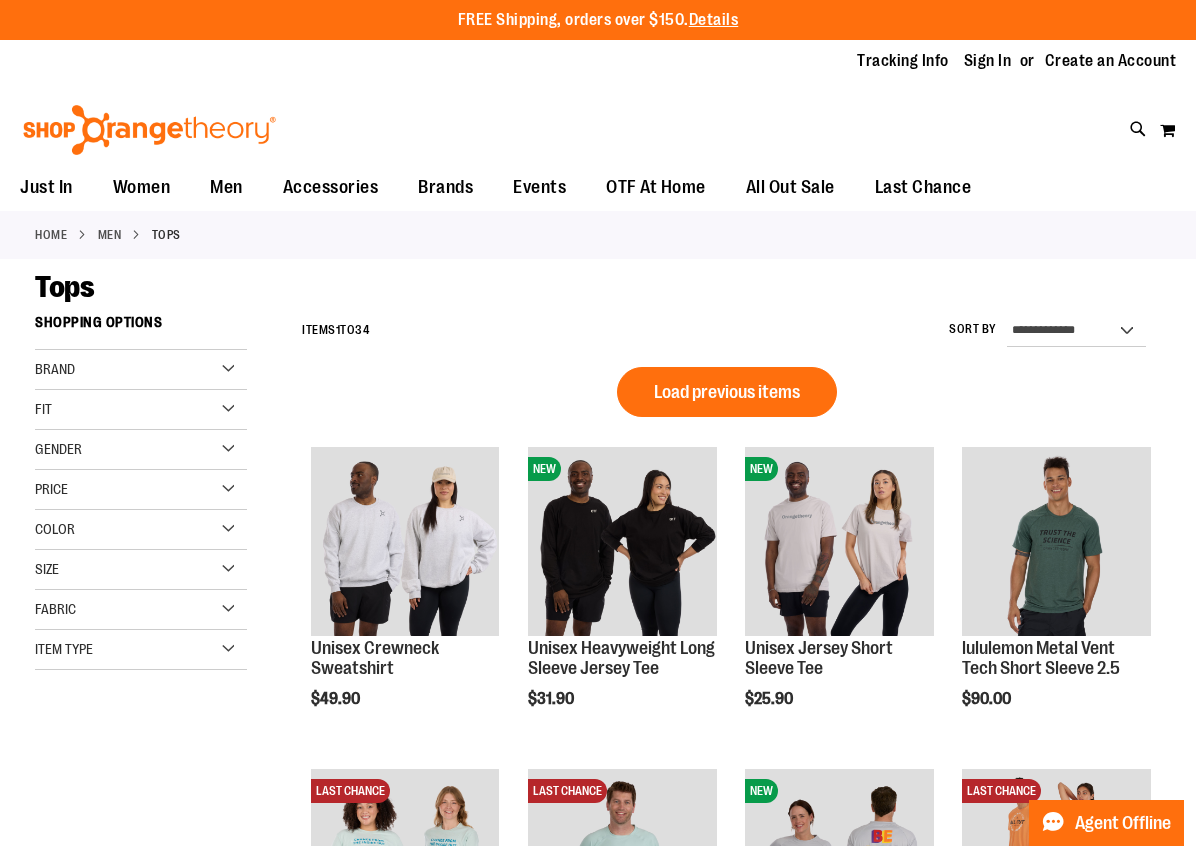 click on "Item Type" at bounding box center (141, 650) 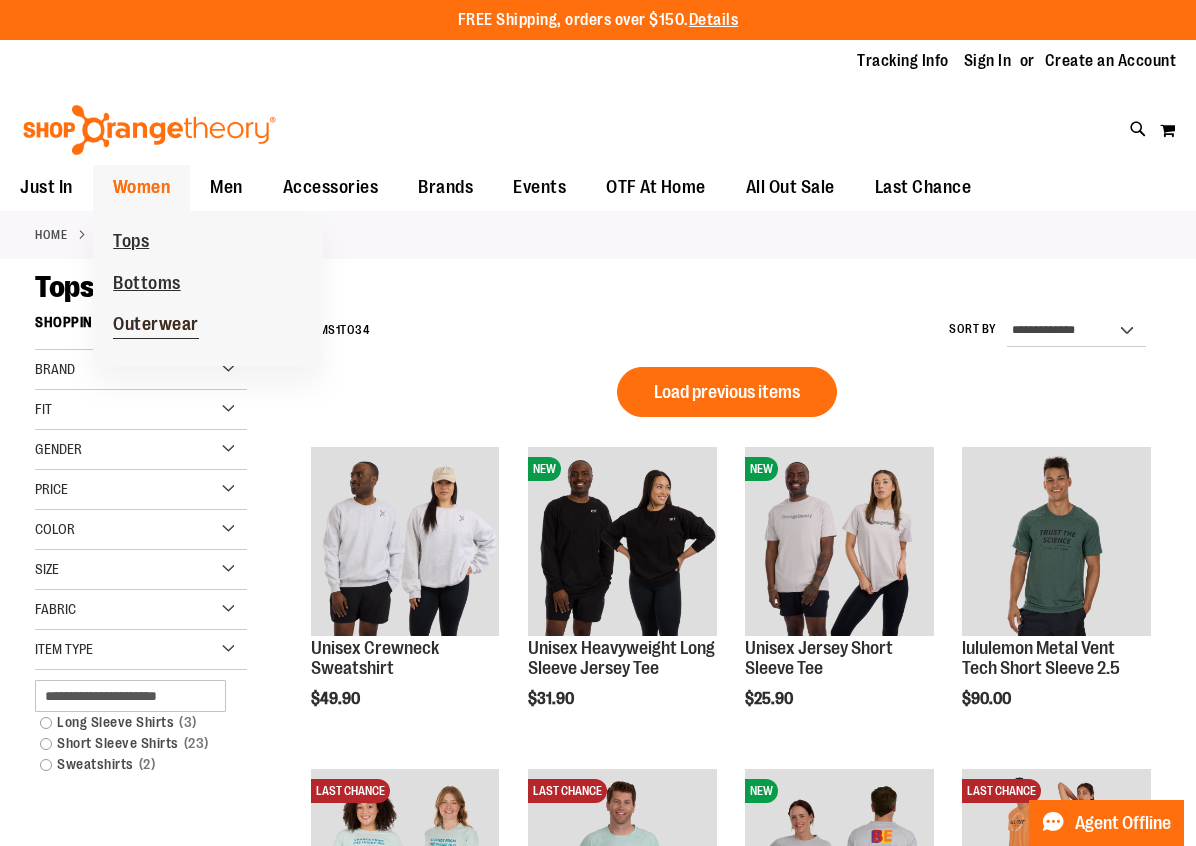 click on "Outerwear" at bounding box center (156, 326) 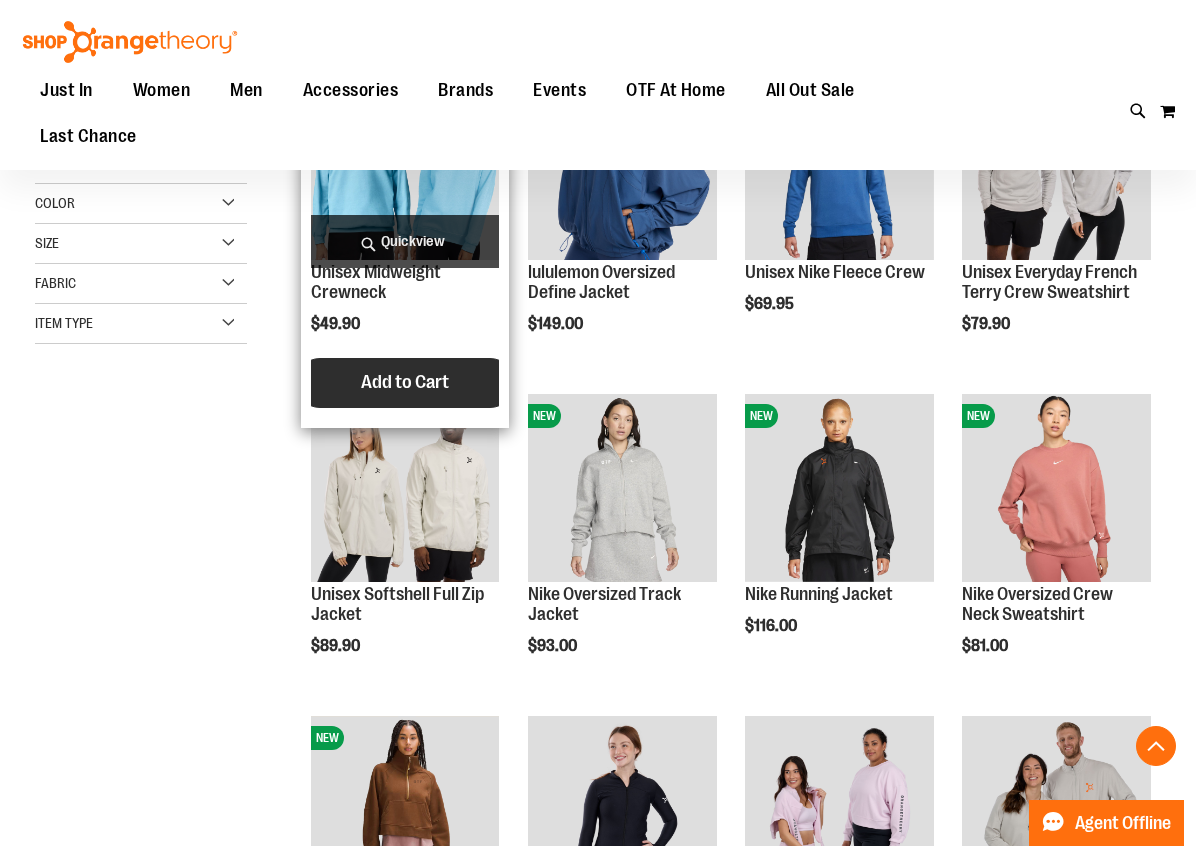 scroll, scrollTop: 438, scrollLeft: 0, axis: vertical 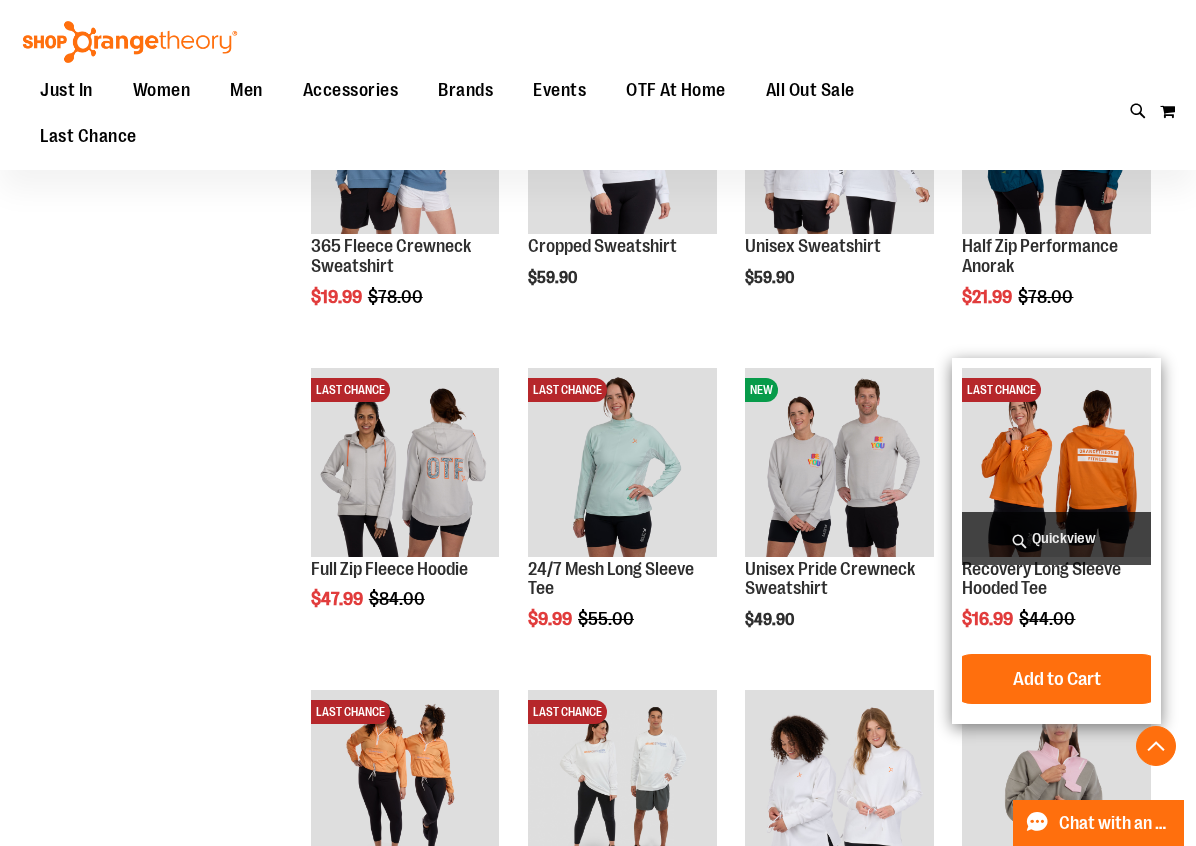 click at bounding box center (1056, 462) 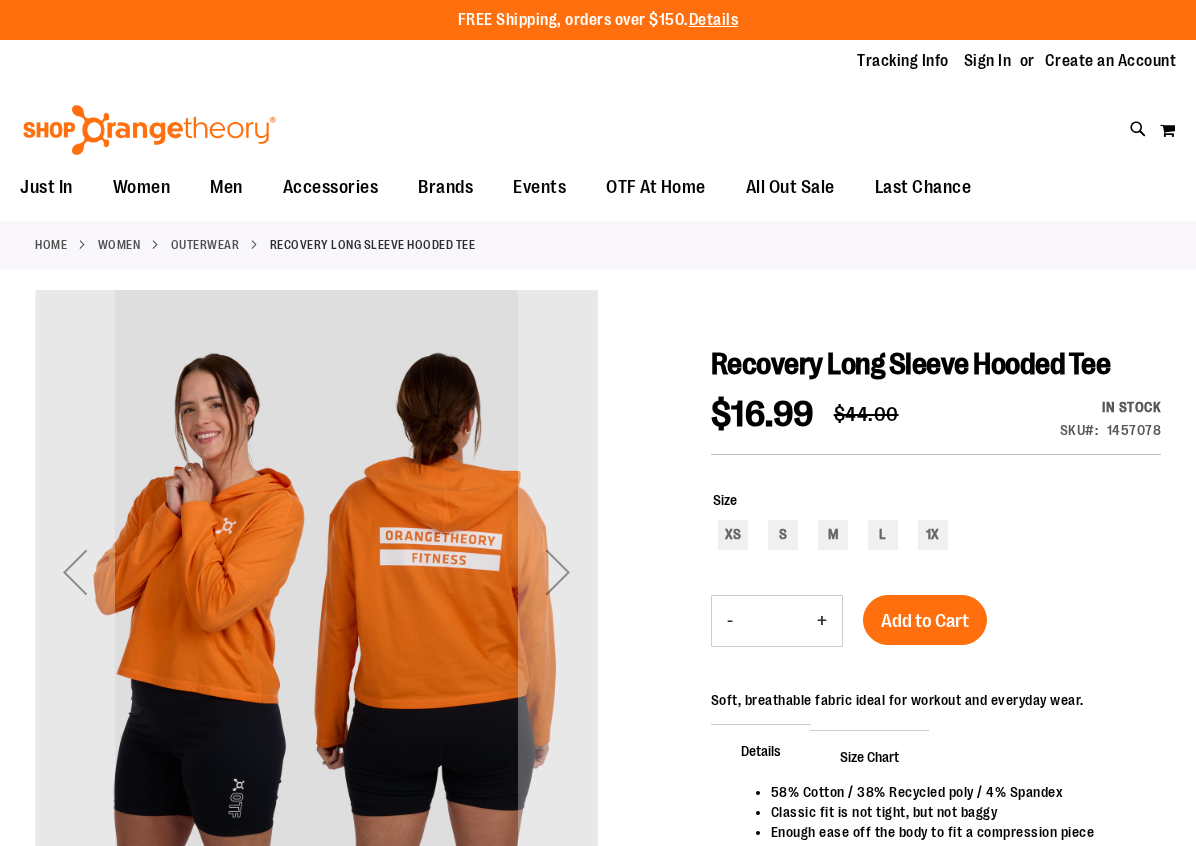 scroll, scrollTop: 0, scrollLeft: 0, axis: both 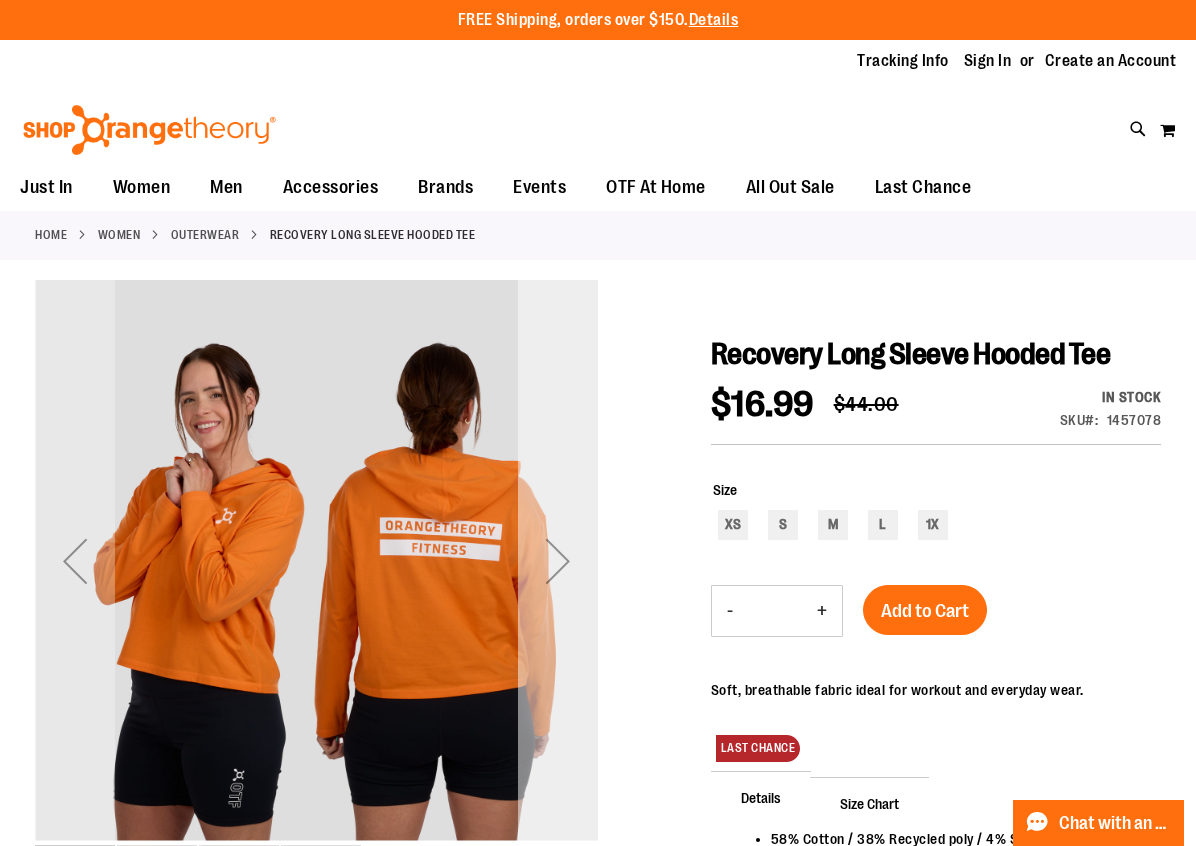 click at bounding box center [558, 561] 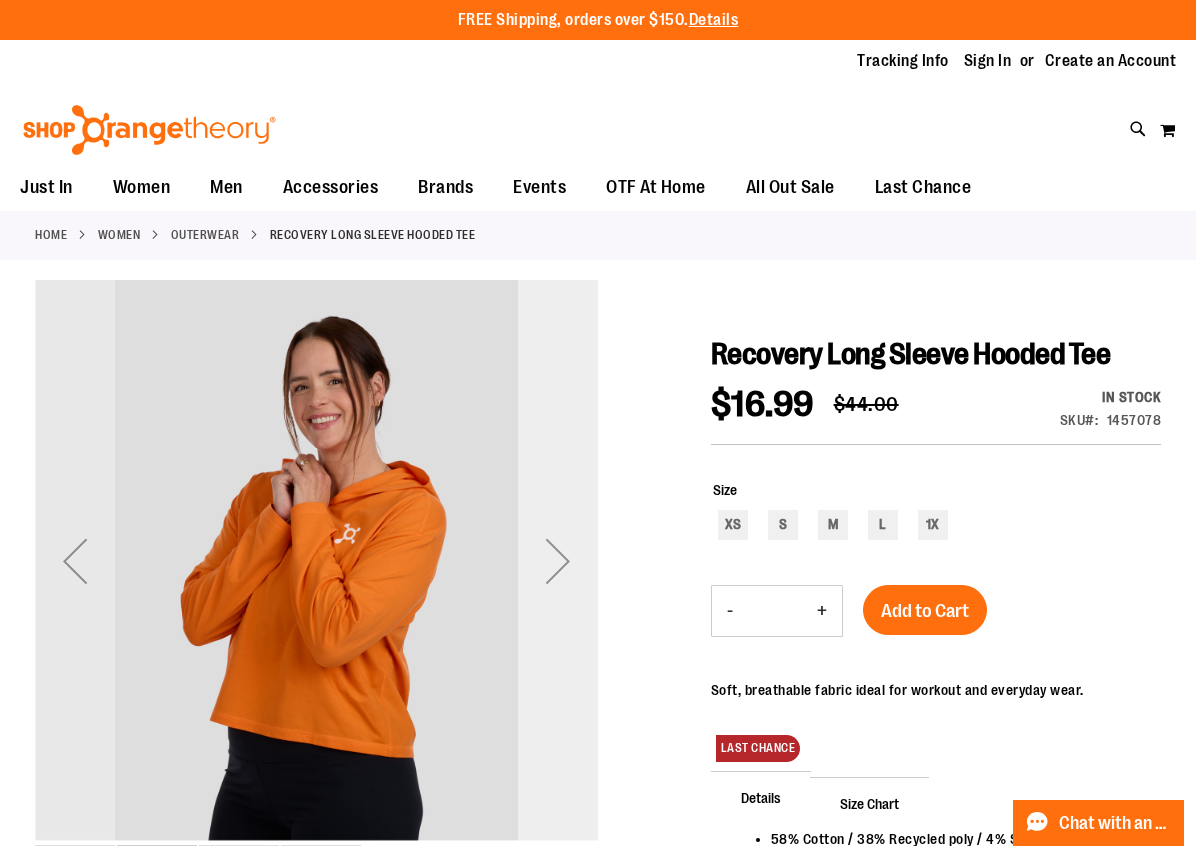 click at bounding box center (558, 561) 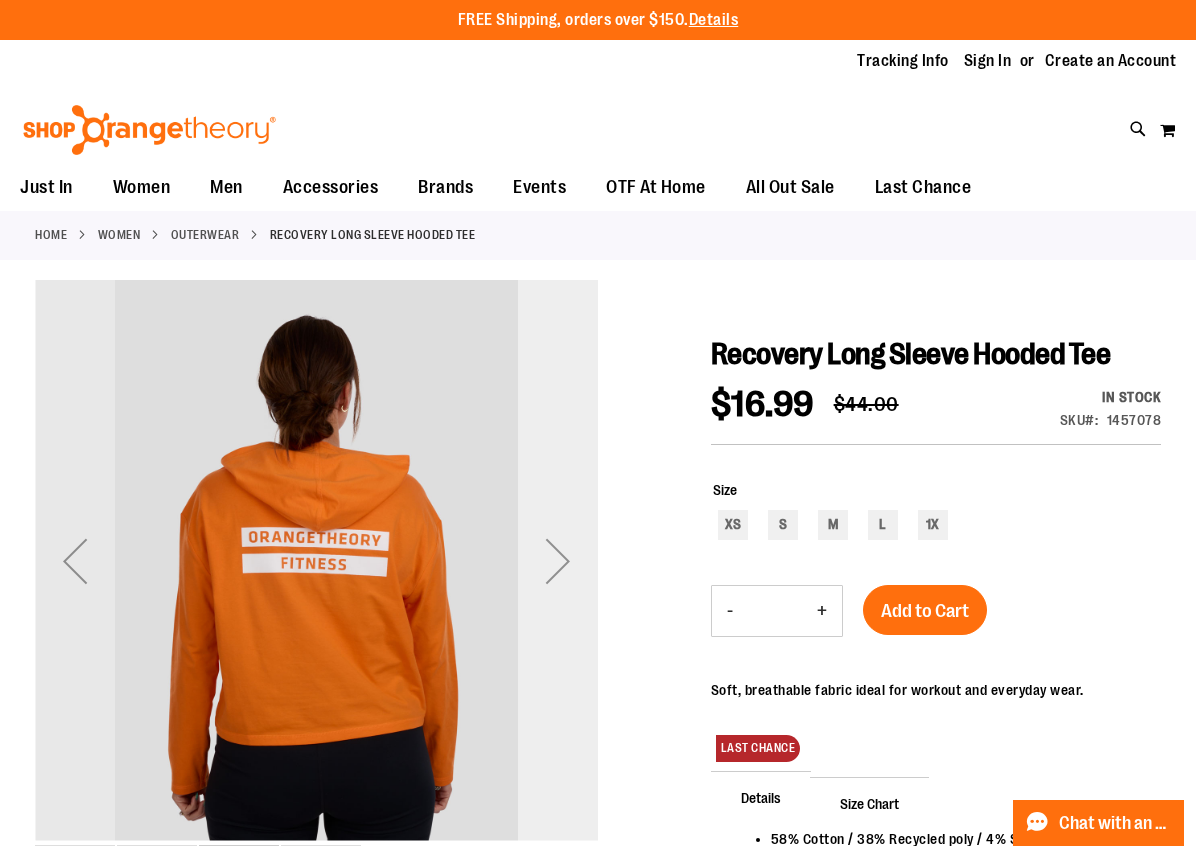 click at bounding box center [558, 561] 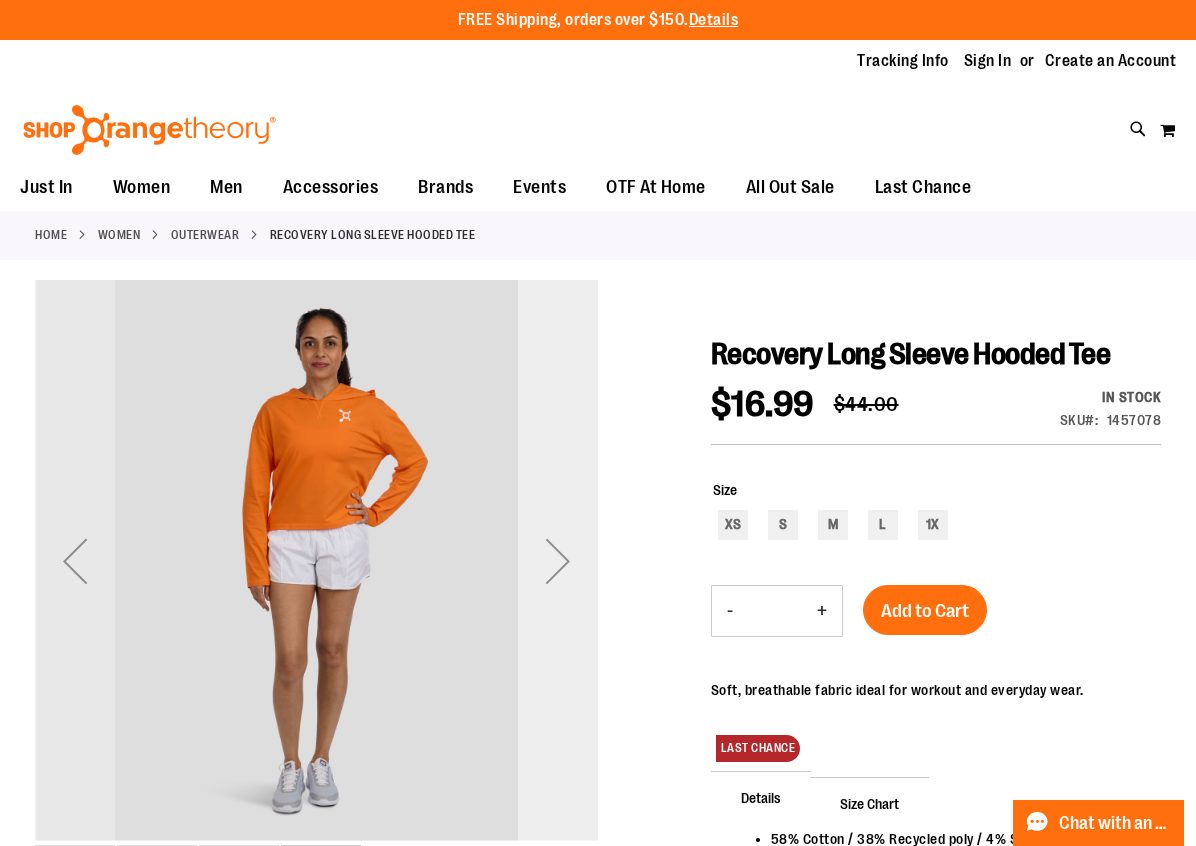 click at bounding box center (558, 561) 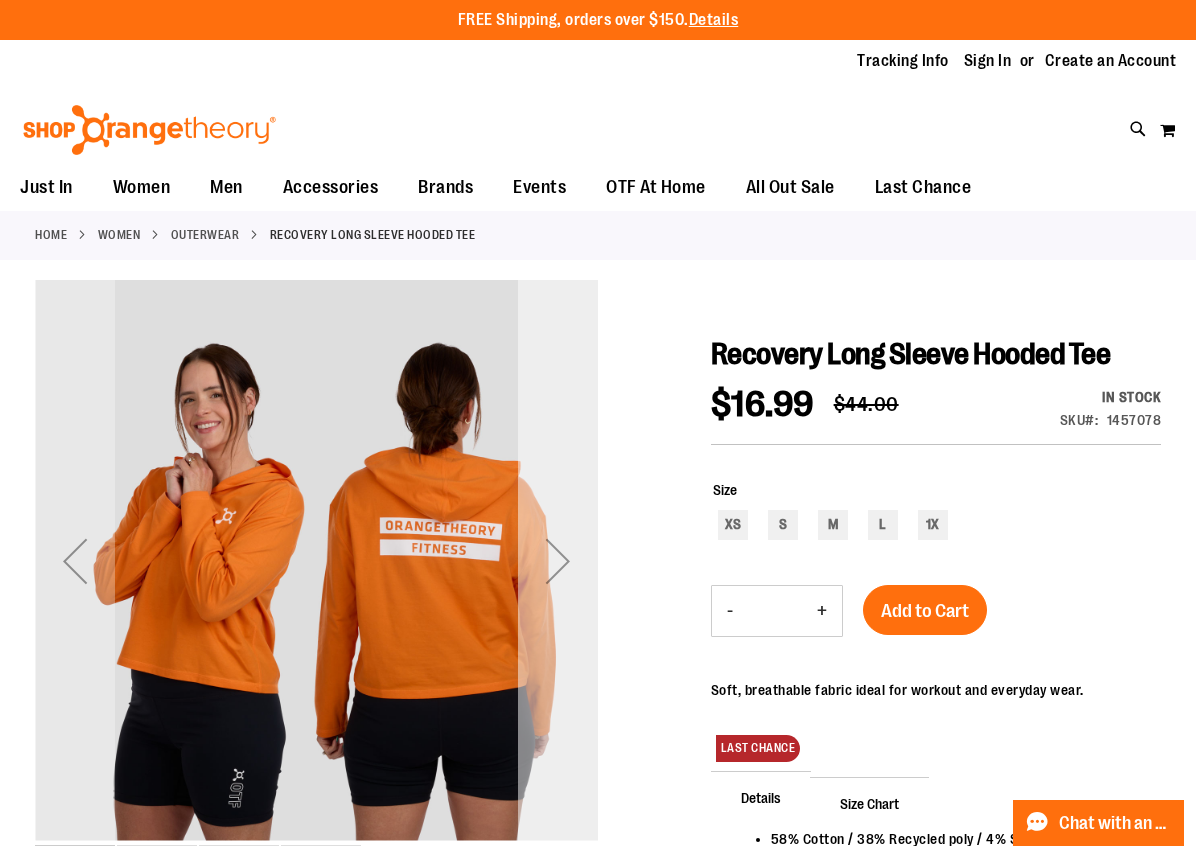 click at bounding box center (558, 561) 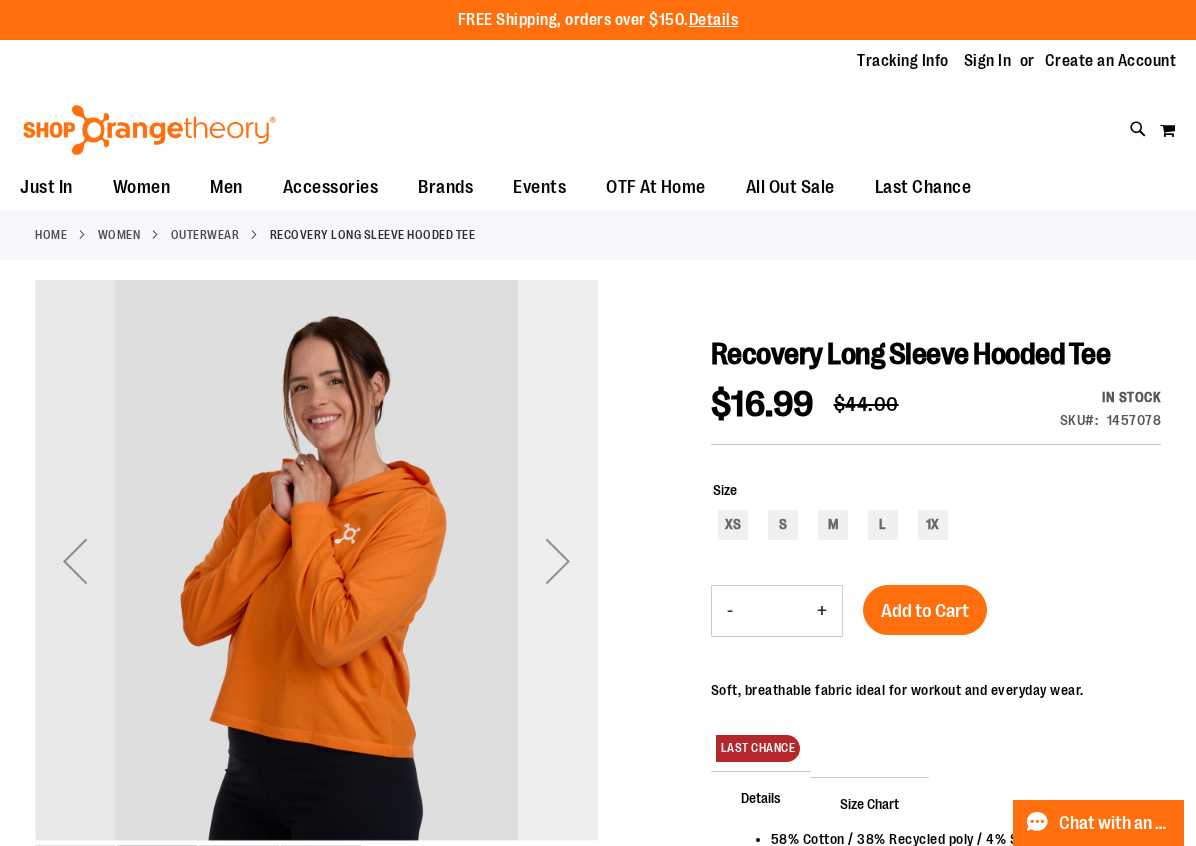 click at bounding box center (558, 561) 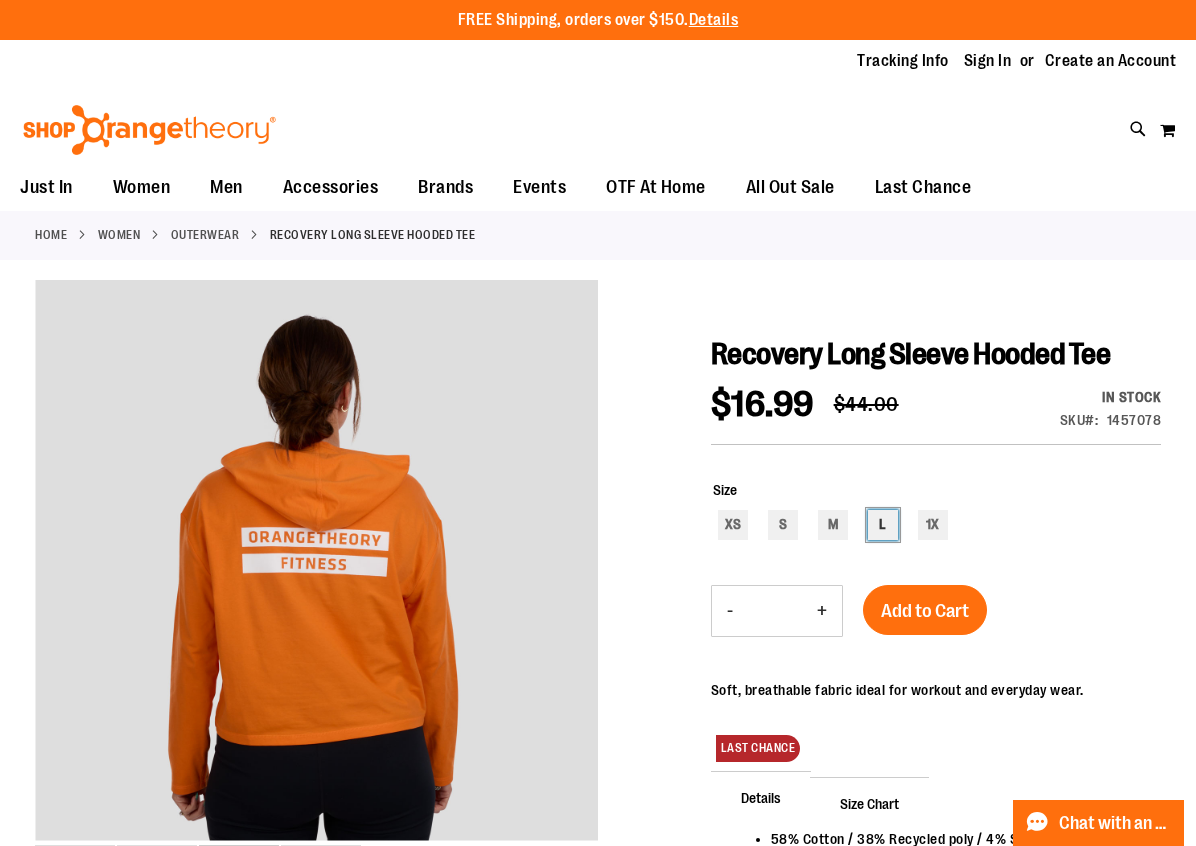 click on "L" at bounding box center [883, 525] 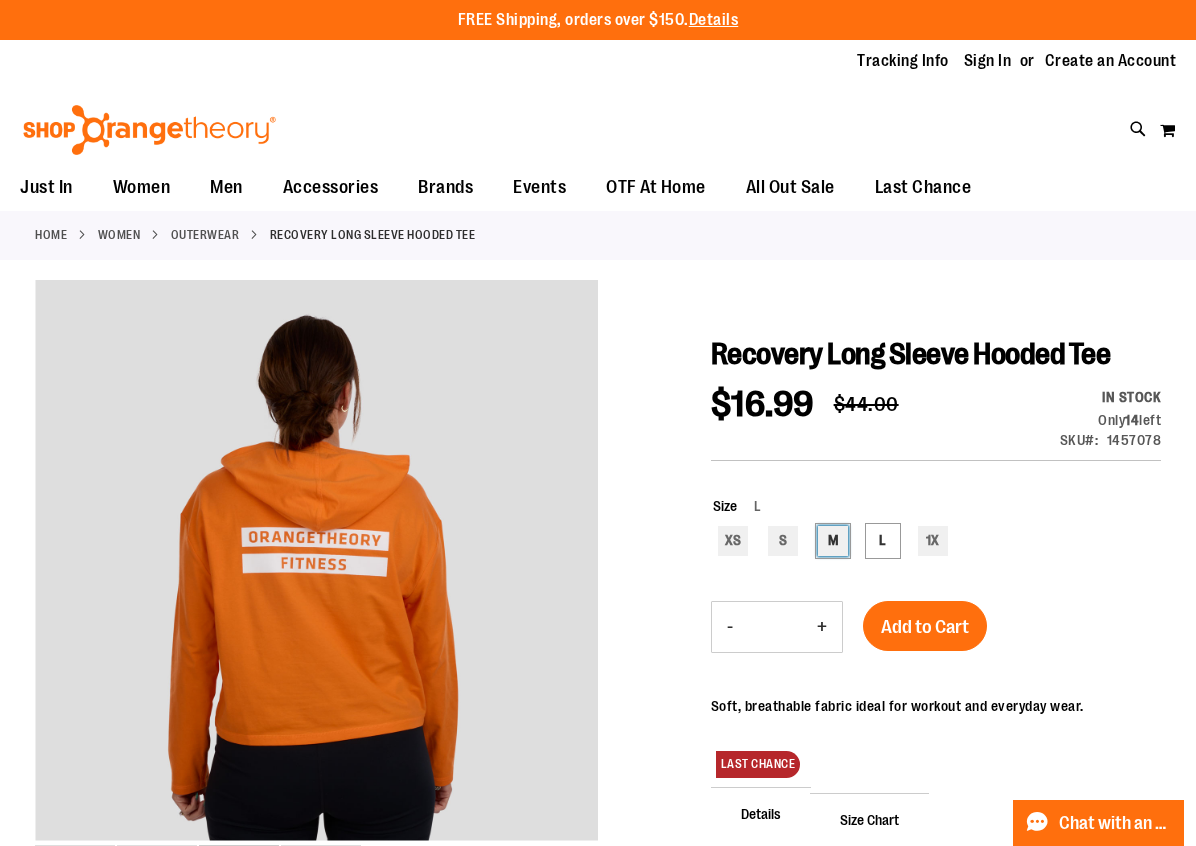 click on "M" at bounding box center [833, 541] 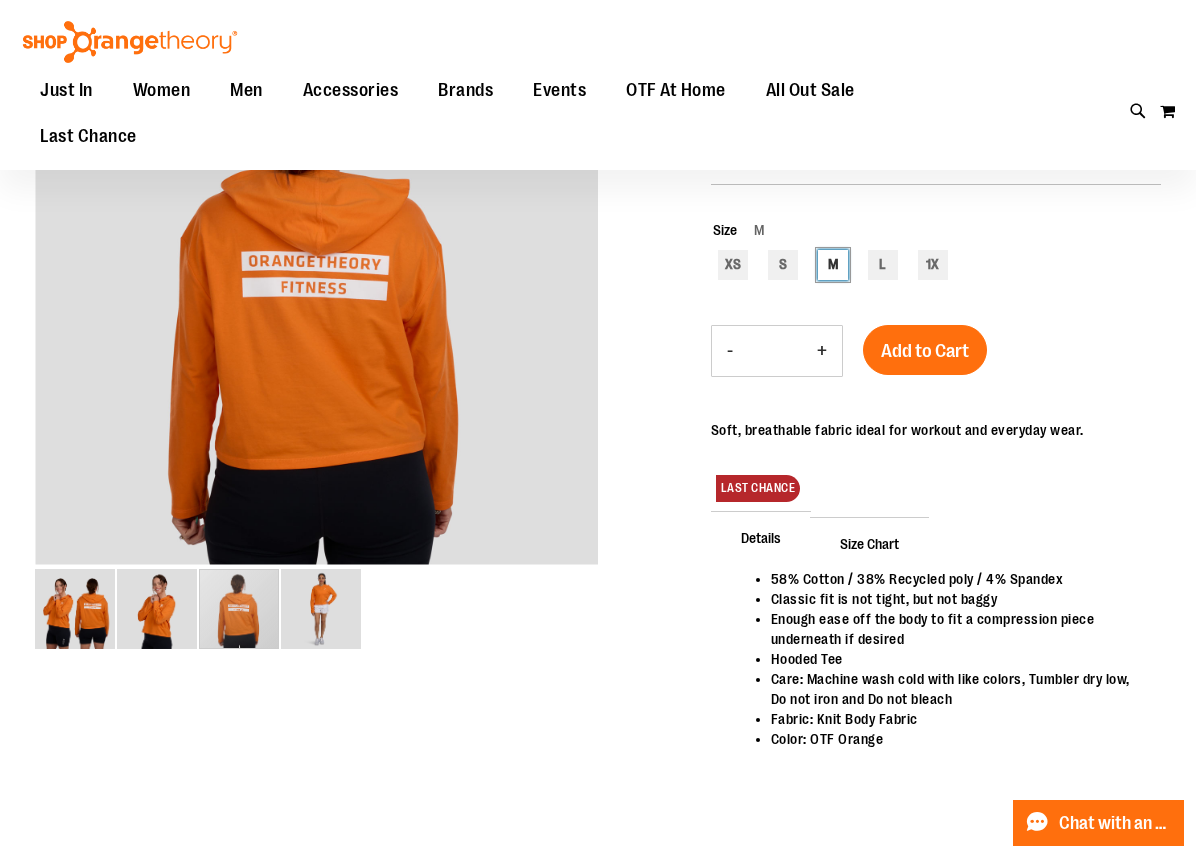 scroll, scrollTop: 0, scrollLeft: 0, axis: both 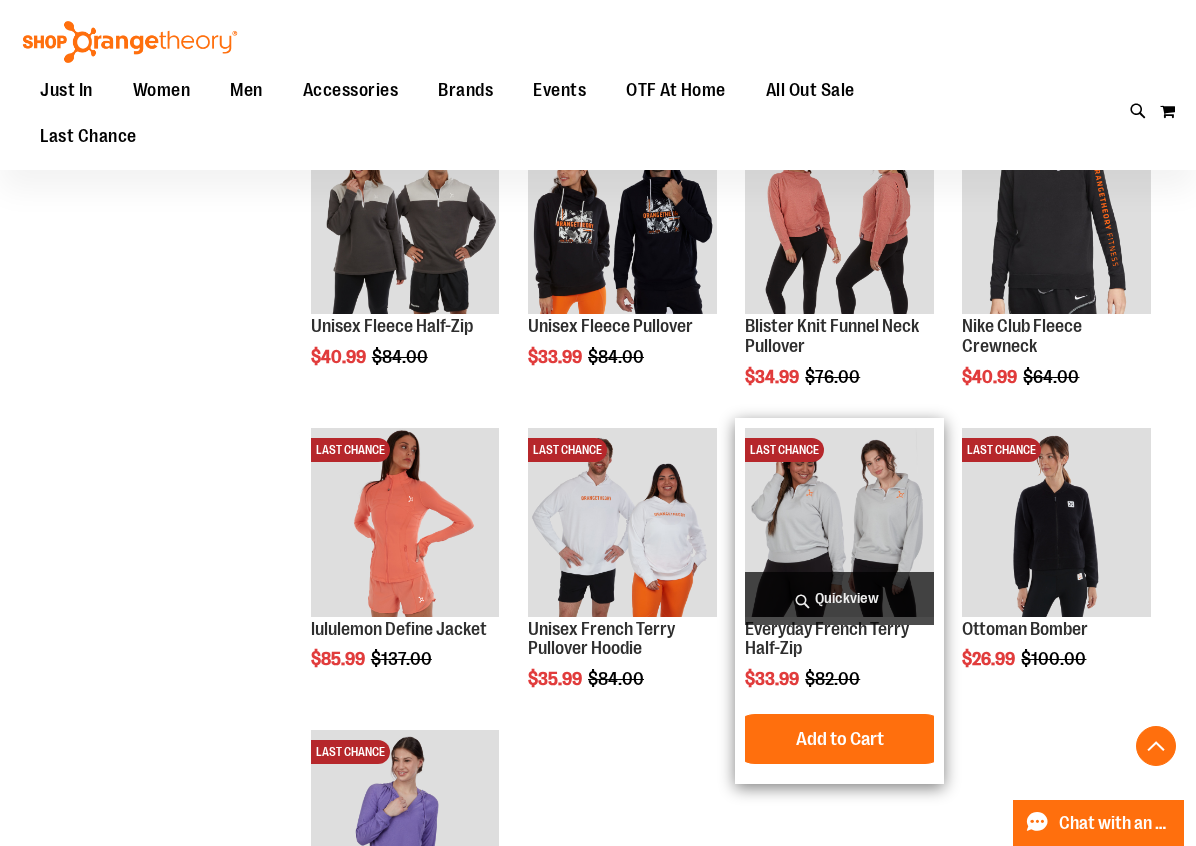 click at bounding box center [839, 522] 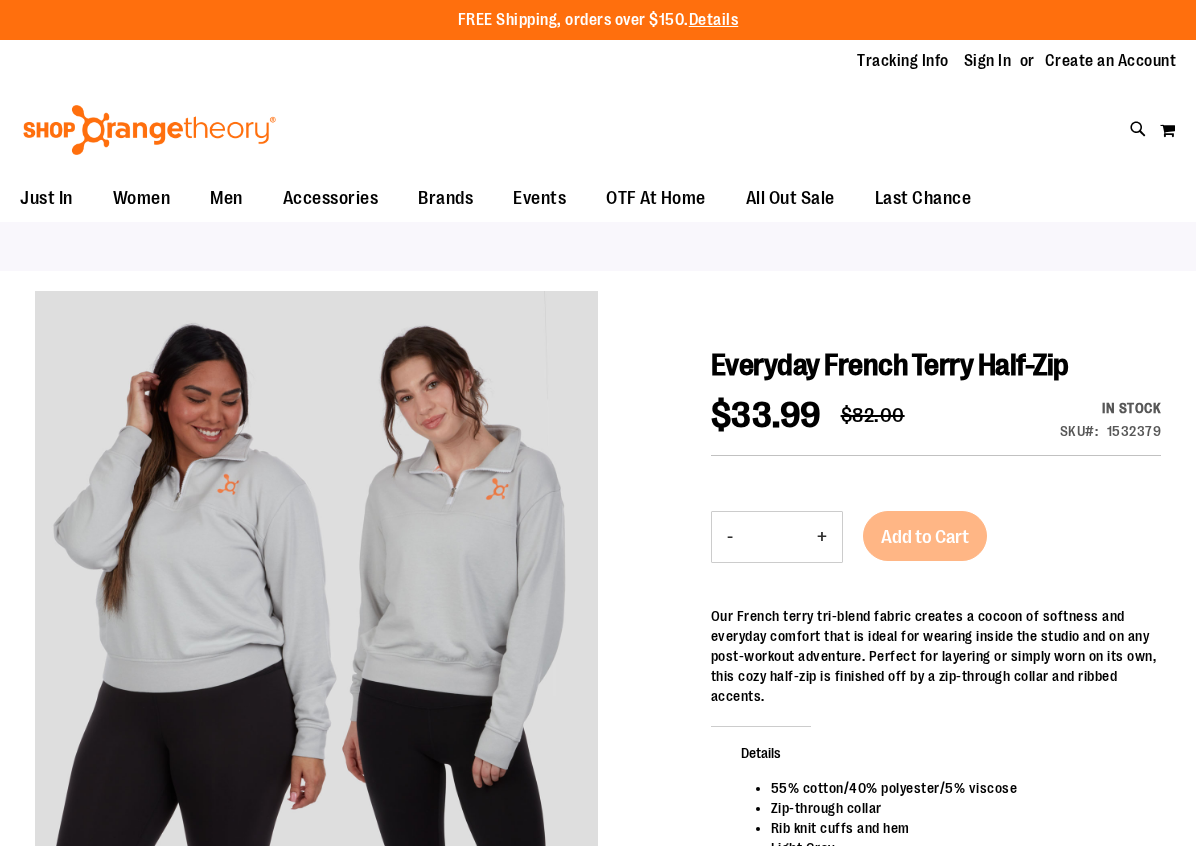 scroll, scrollTop: 0, scrollLeft: 0, axis: both 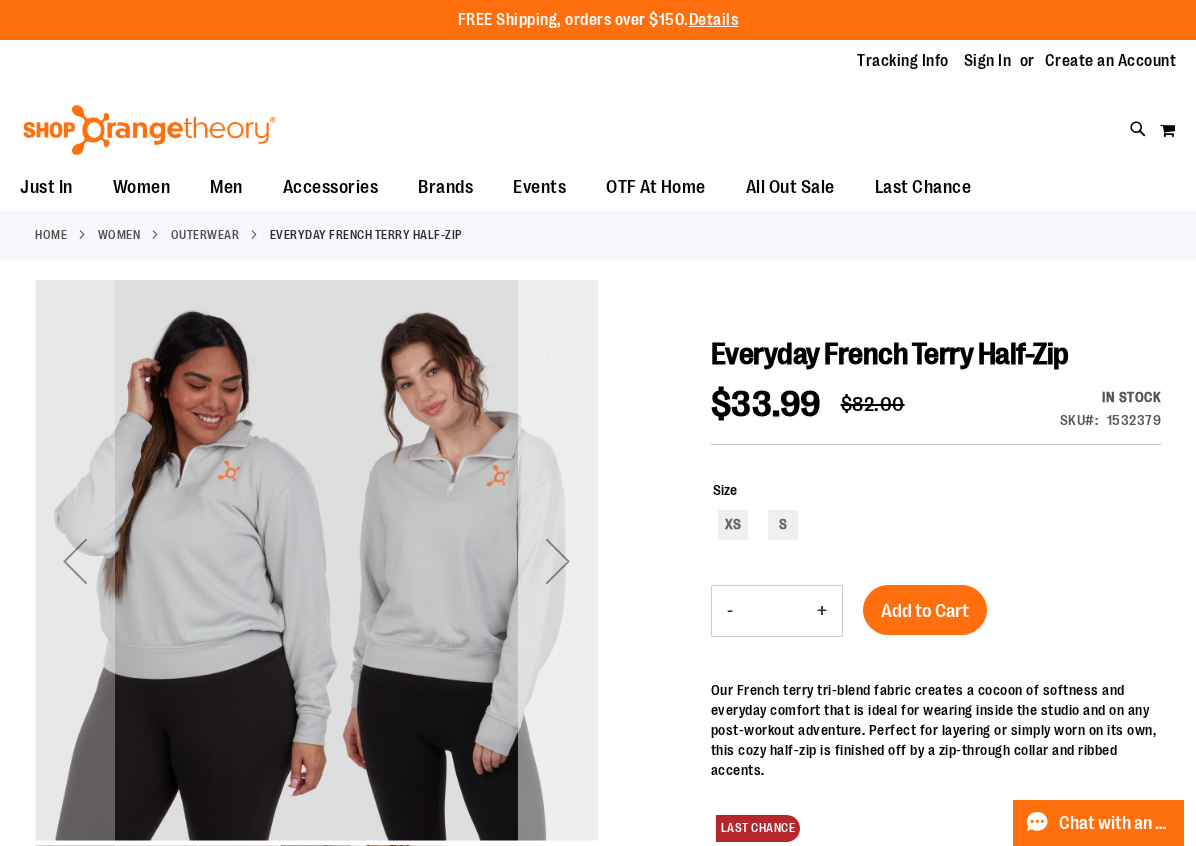 click at bounding box center [558, 561] 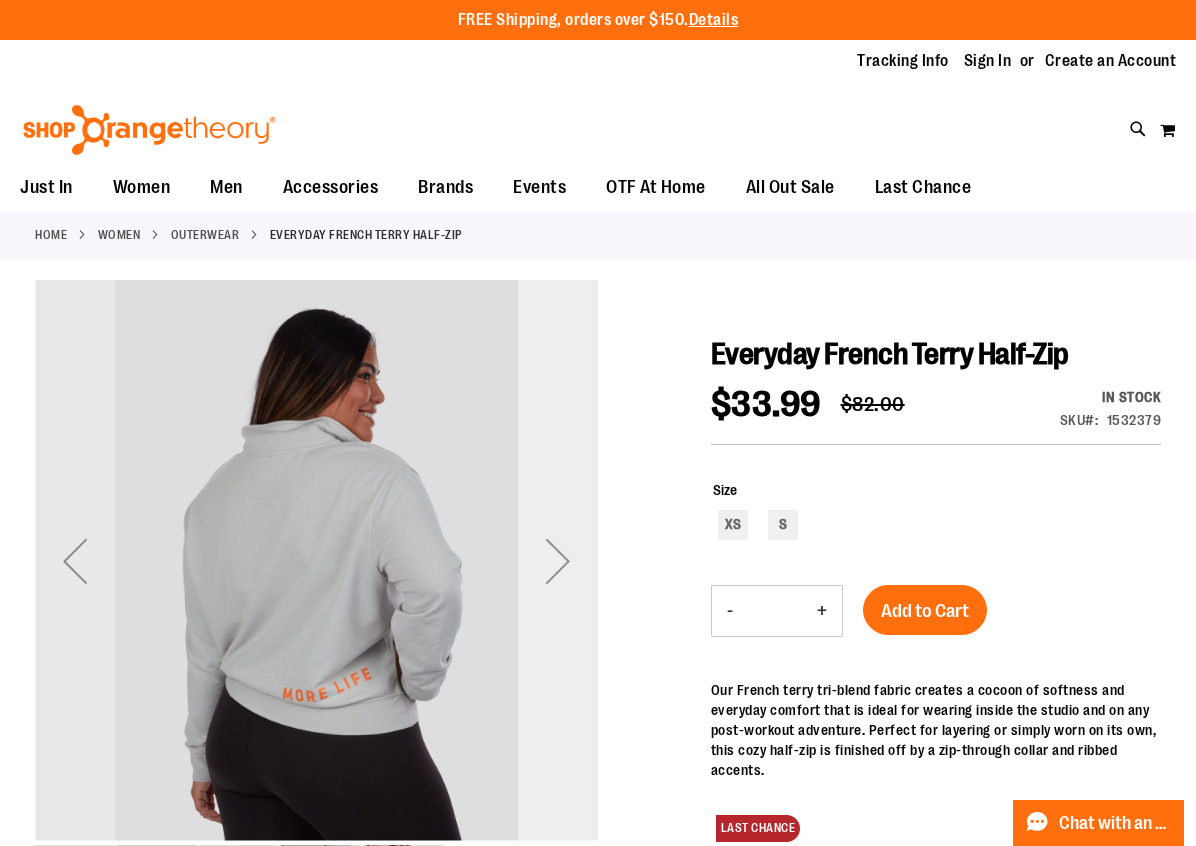click at bounding box center (558, 561) 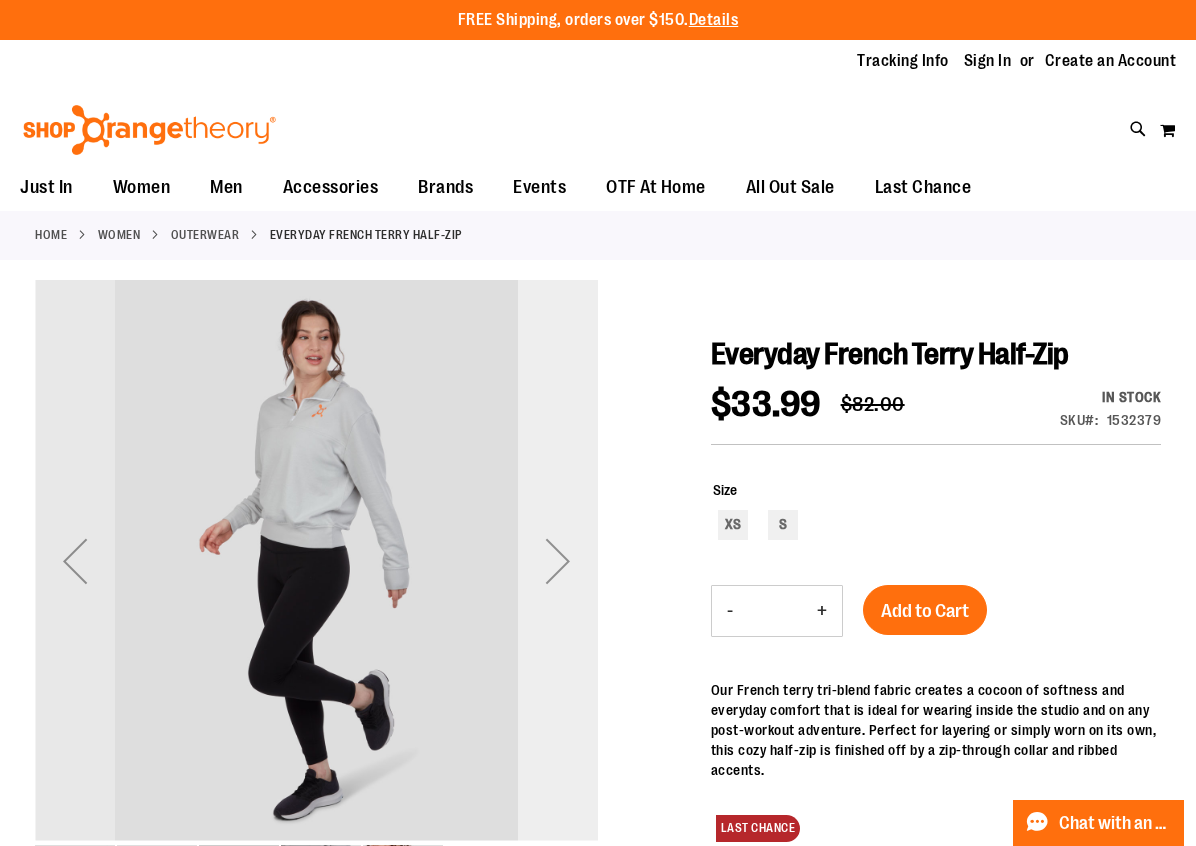 click at bounding box center [558, 561] 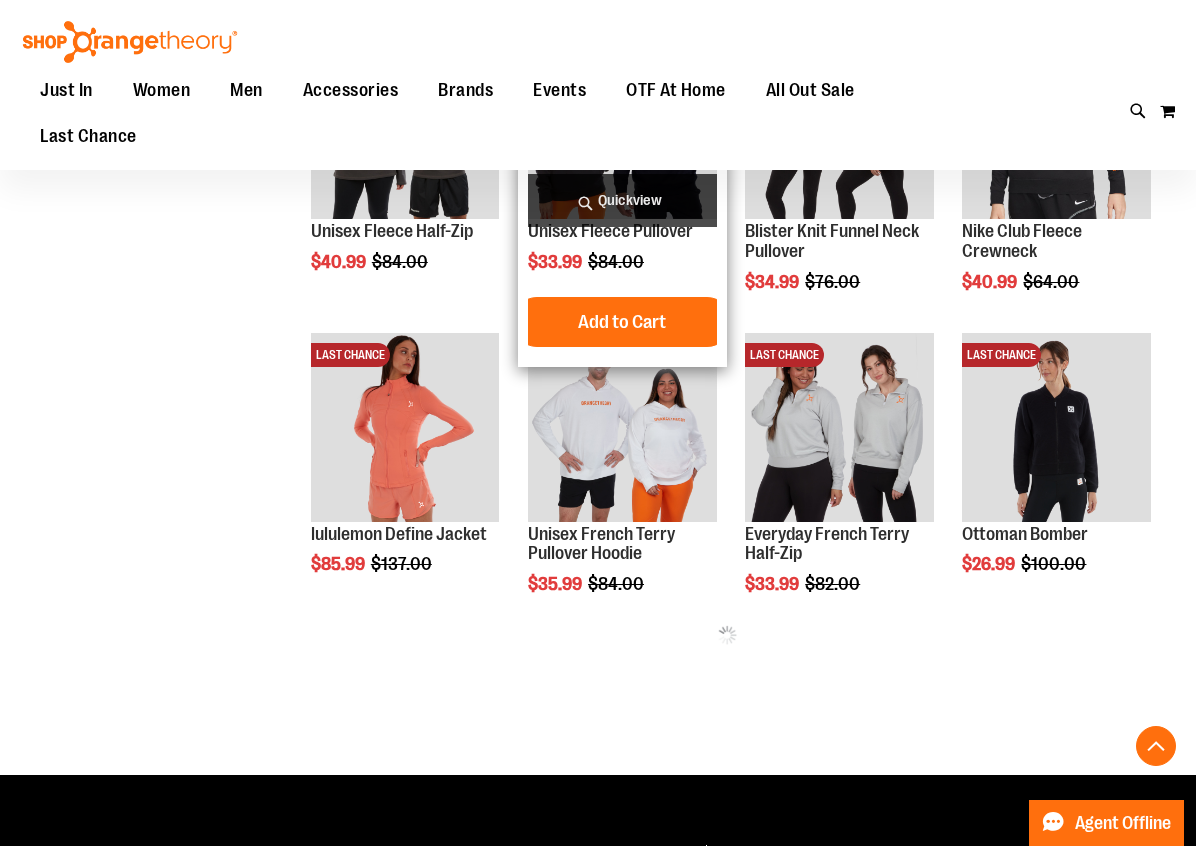 scroll, scrollTop: 458, scrollLeft: 0, axis: vertical 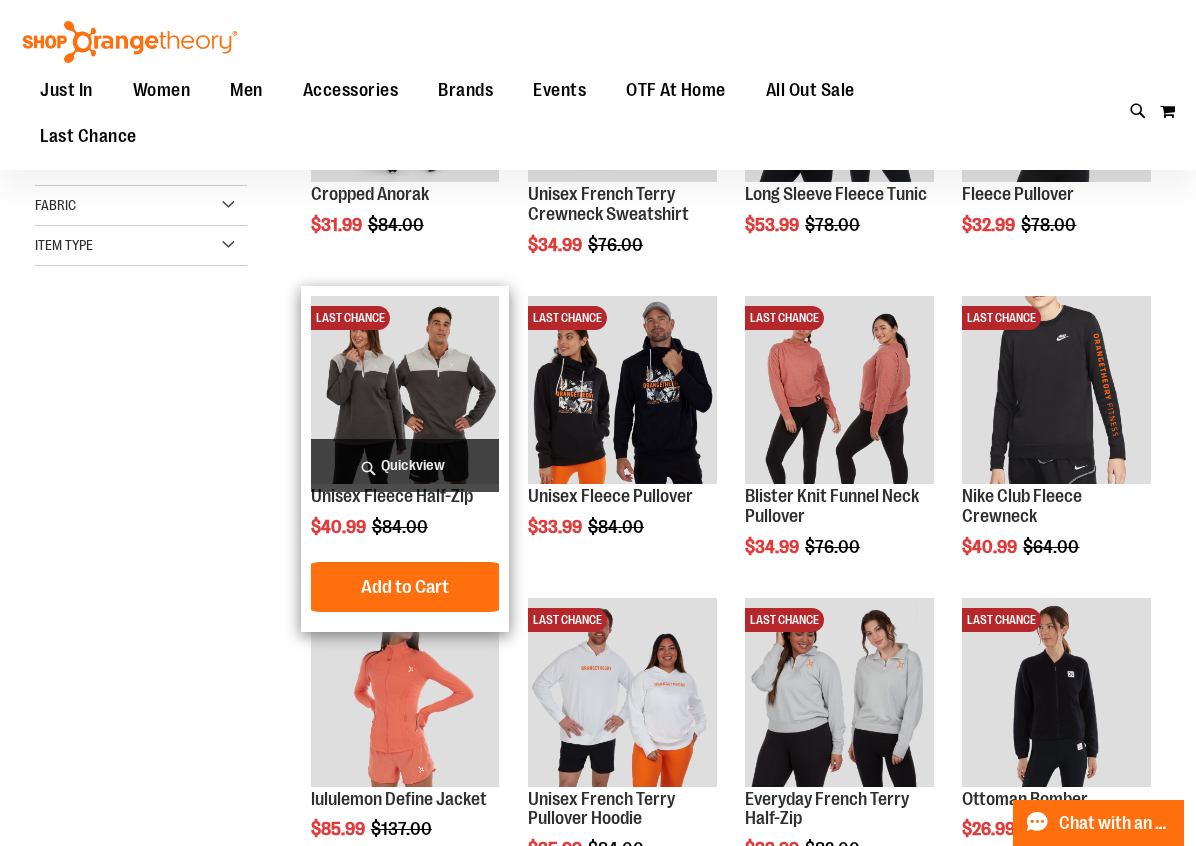 click at bounding box center [405, 390] 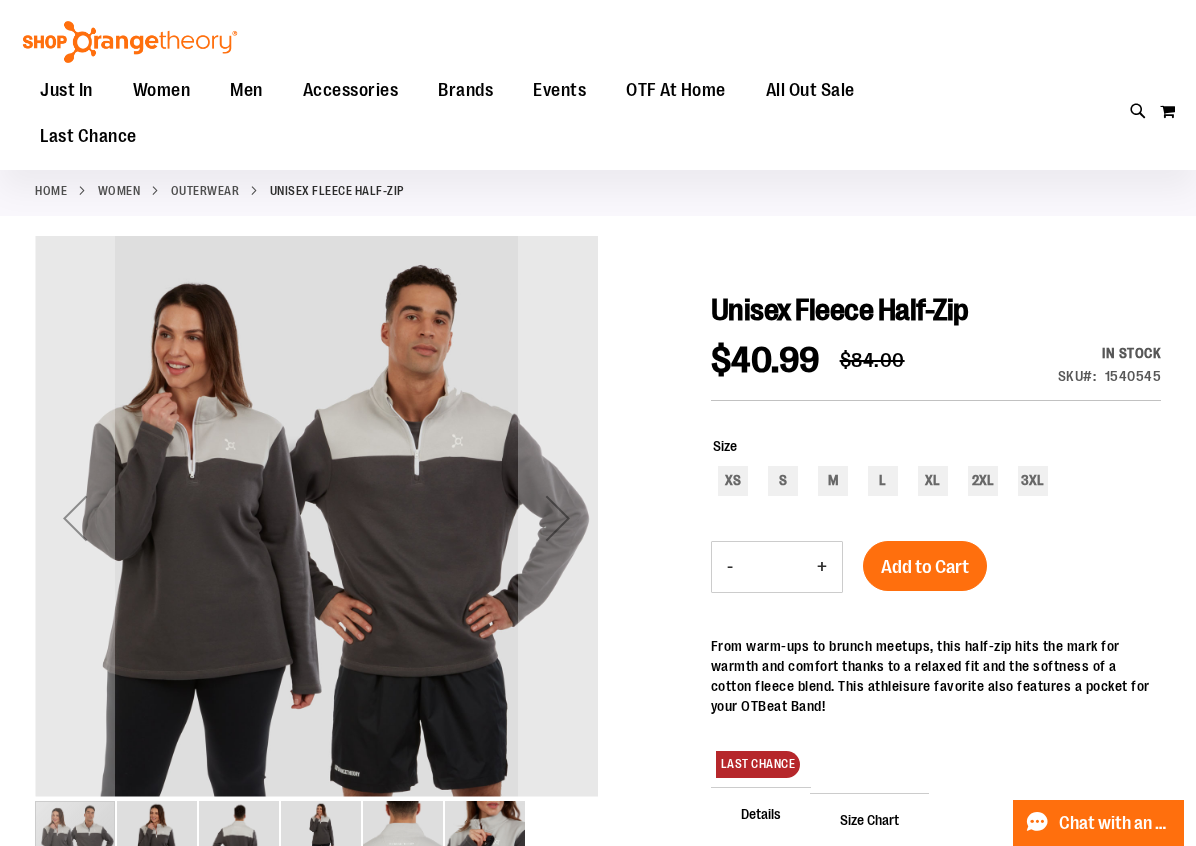 scroll, scrollTop: 44, scrollLeft: 0, axis: vertical 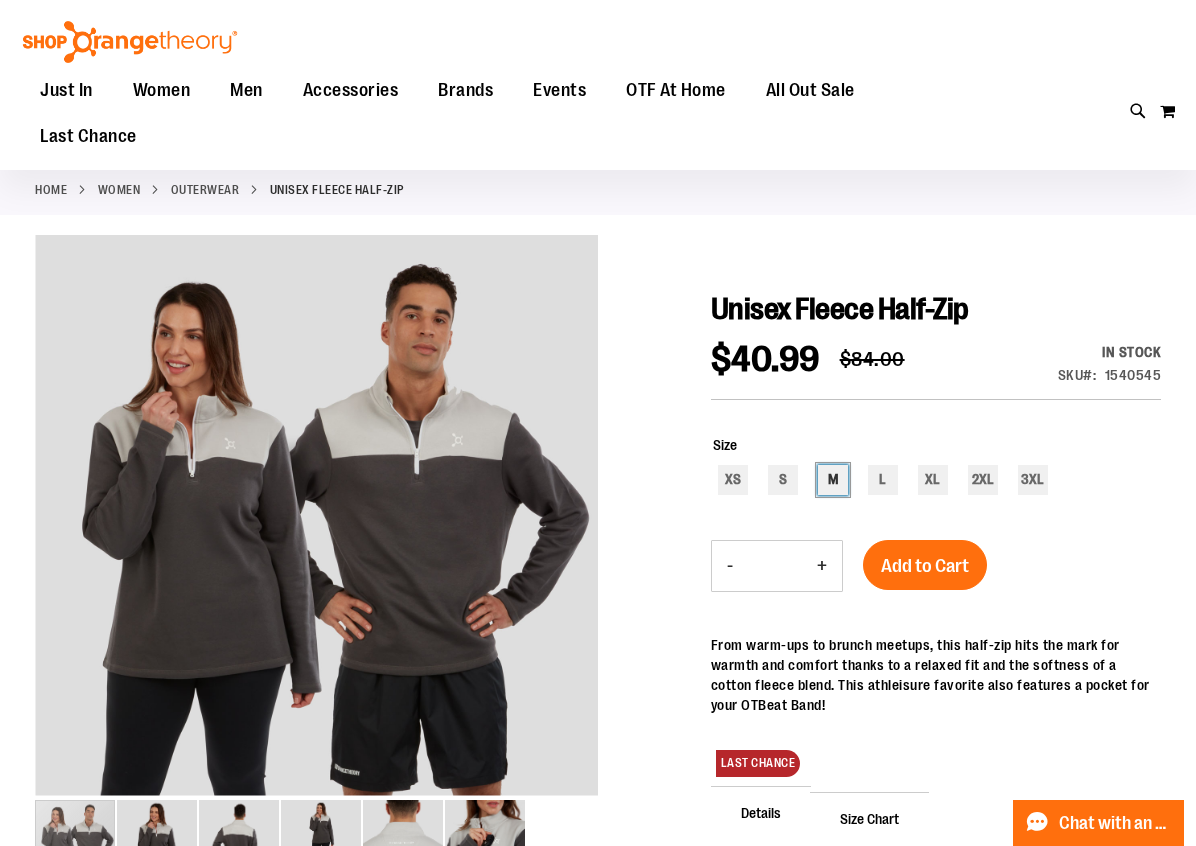 click on "M" at bounding box center (833, 480) 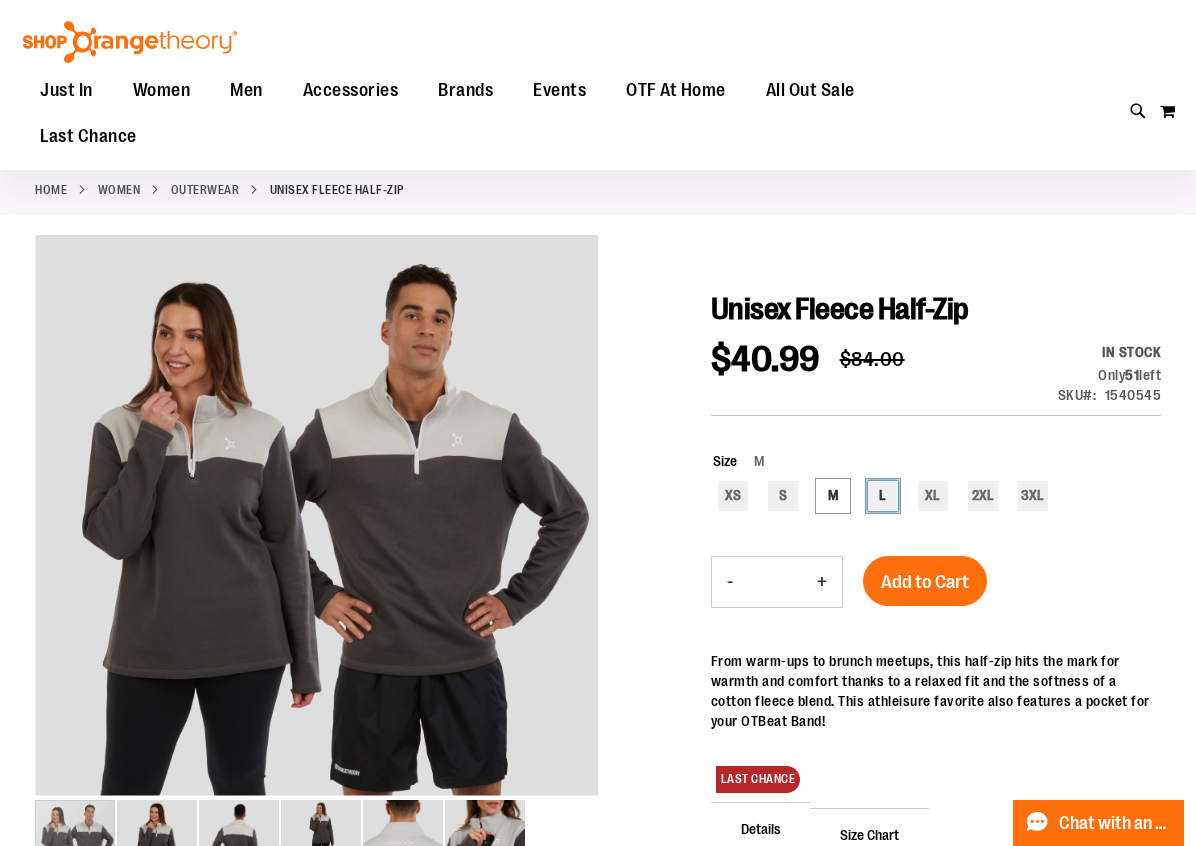 click on "L" at bounding box center [883, 496] 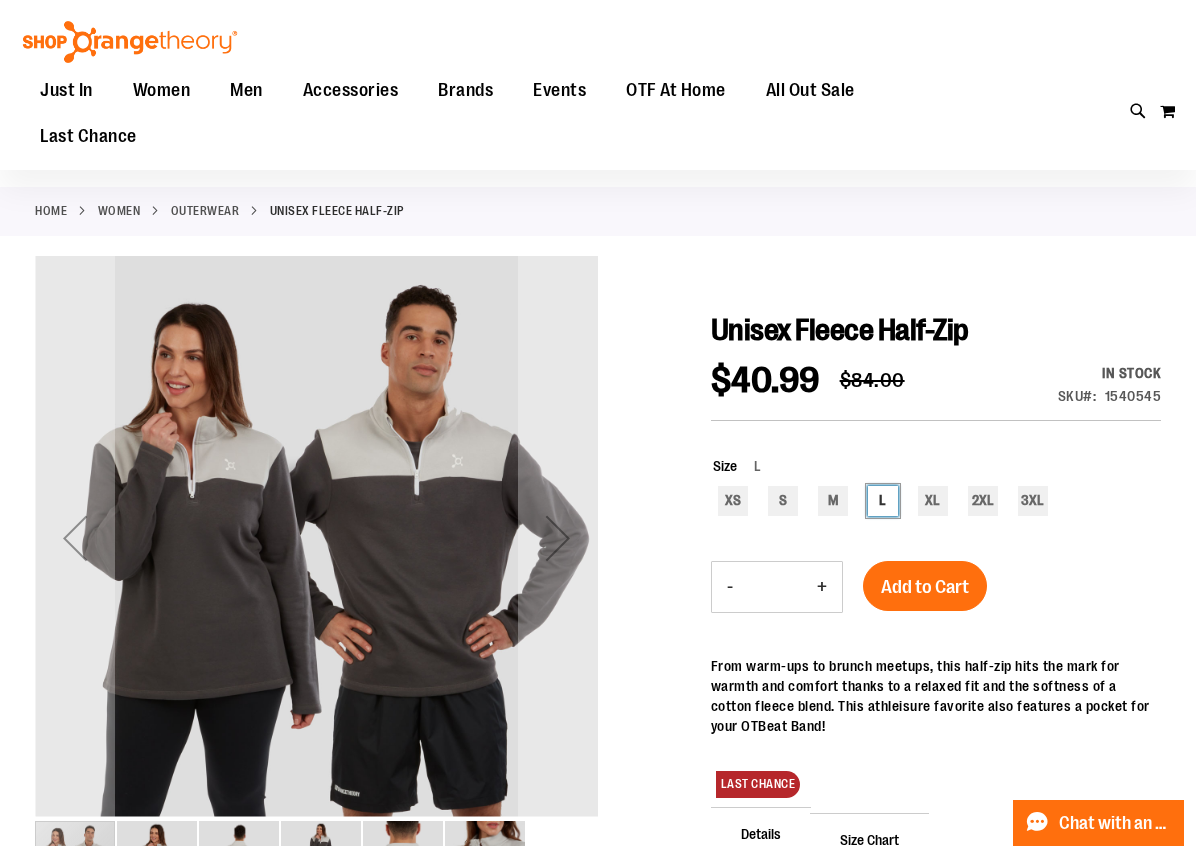 scroll, scrollTop: 52, scrollLeft: 0, axis: vertical 